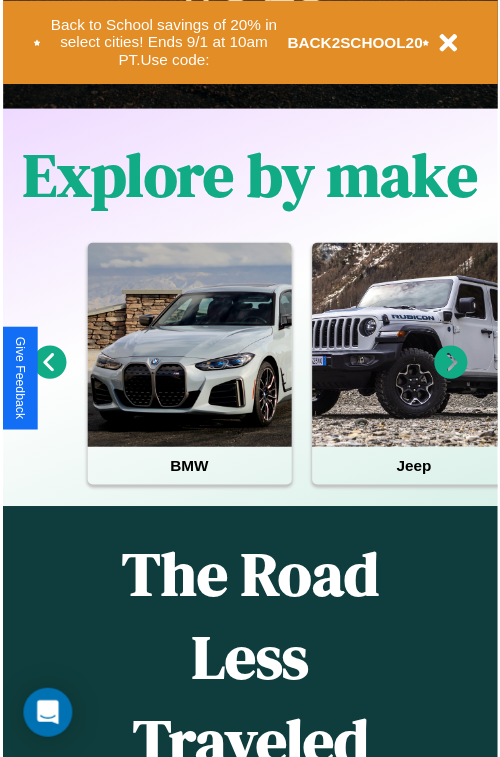 scroll, scrollTop: 0, scrollLeft: 0, axis: both 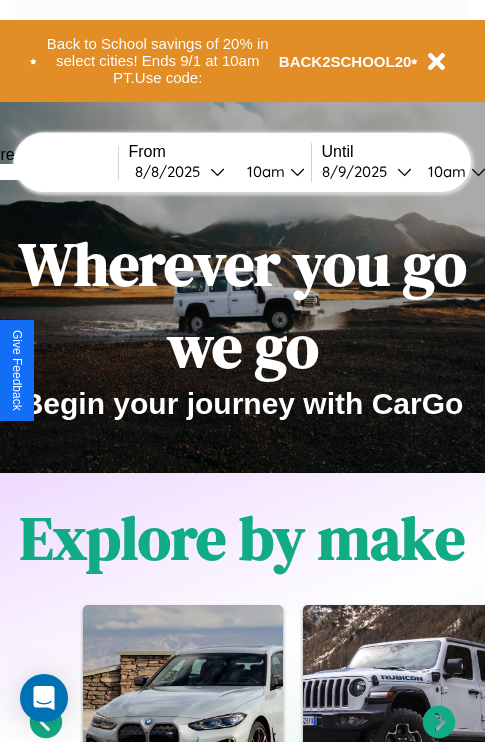 click at bounding box center [43, 172] 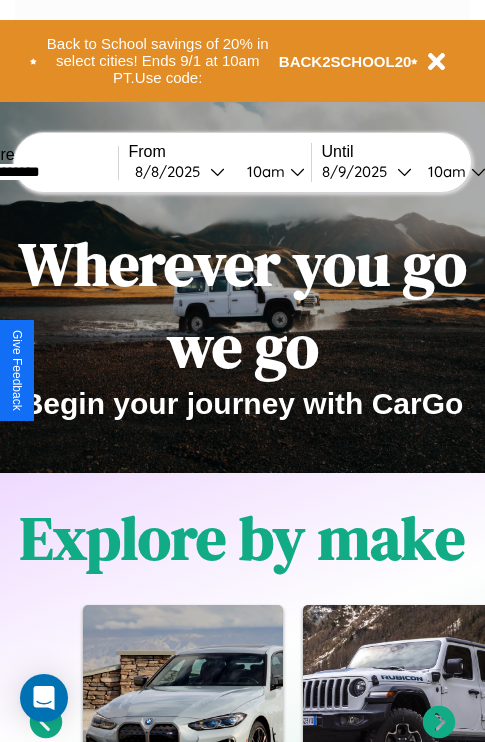 type on "**********" 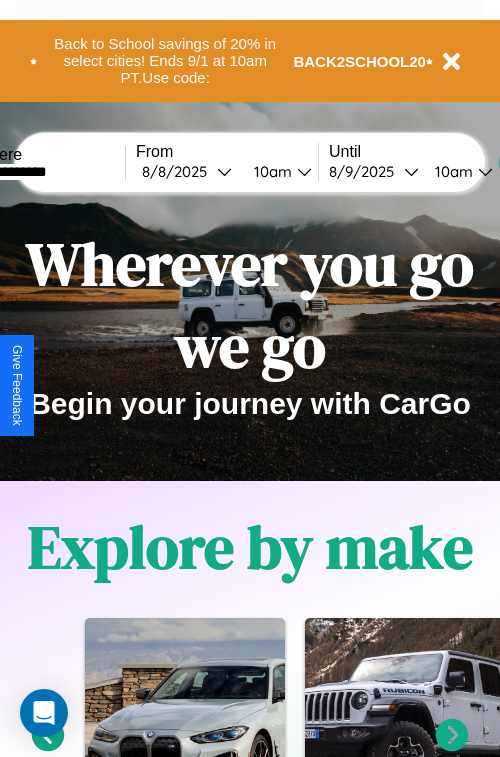 select on "*" 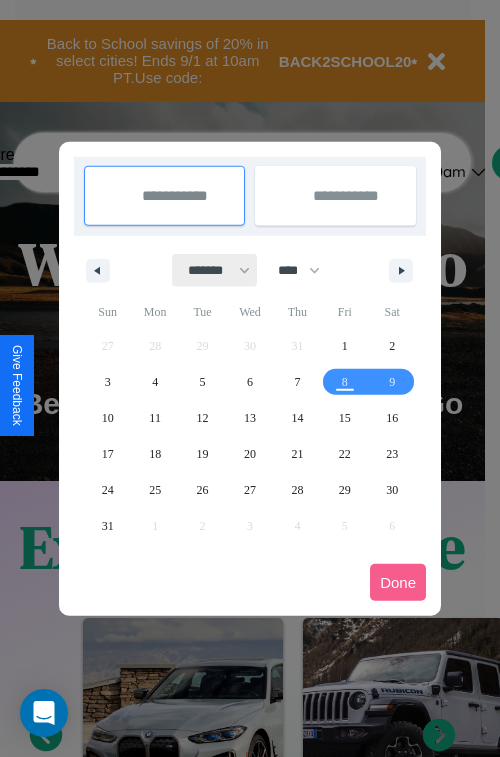 click on "******* ******** ***** ***** *** **** **** ****** ********* ******* ******** ********" at bounding box center [215, 270] 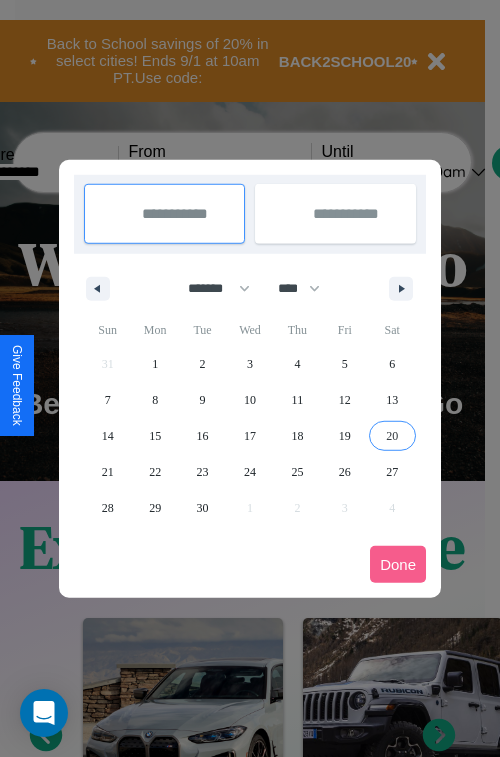 click on "20" at bounding box center (392, 436) 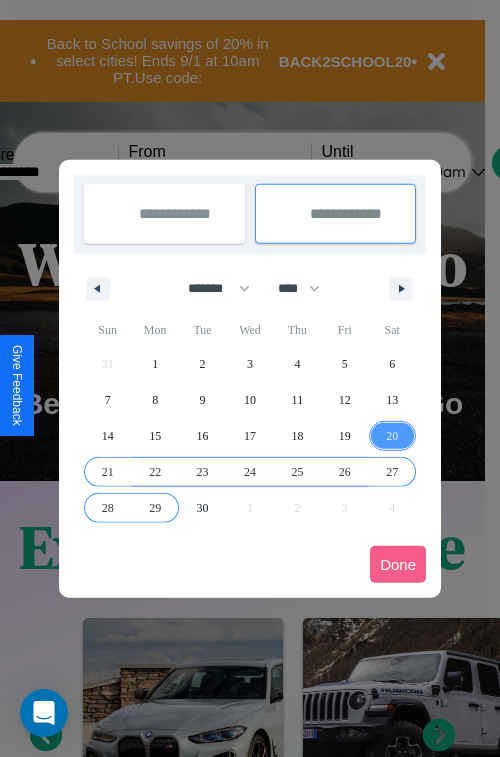 click on "29" at bounding box center [155, 508] 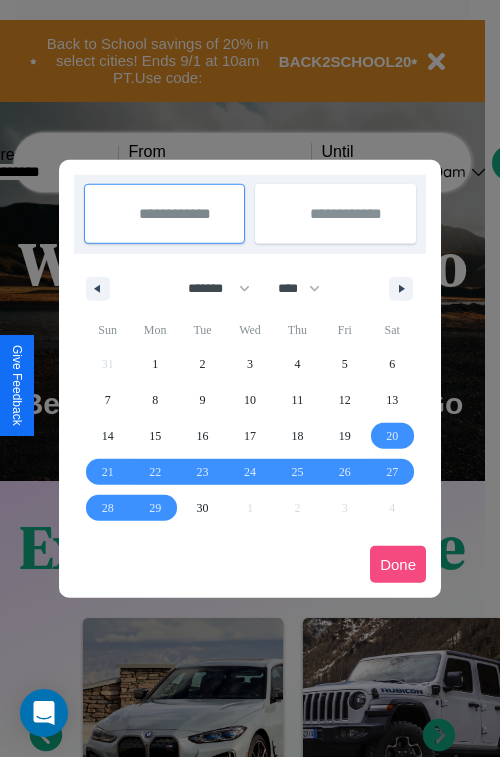 click on "Done" at bounding box center [398, 564] 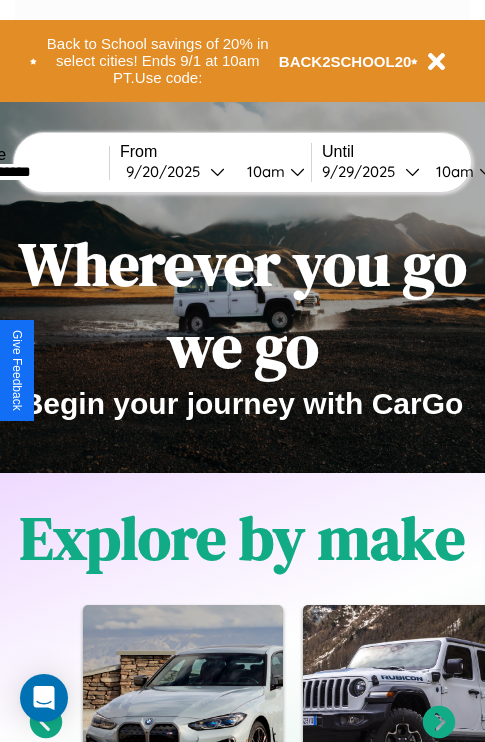 click on "10am" at bounding box center (452, 171) 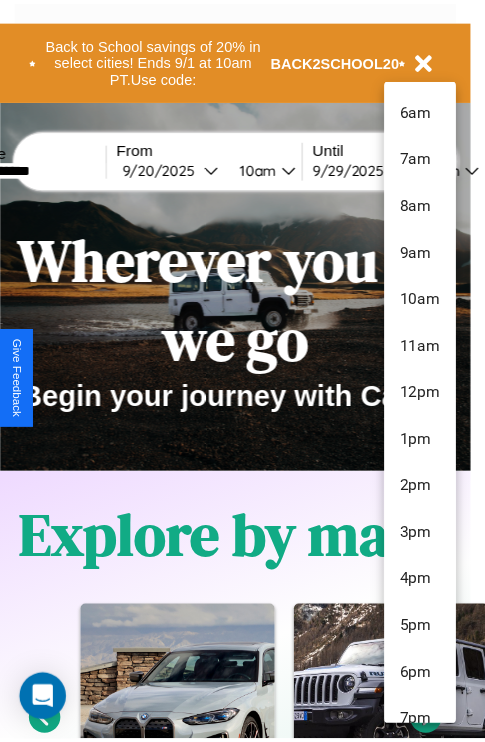 scroll, scrollTop: 115, scrollLeft: 0, axis: vertical 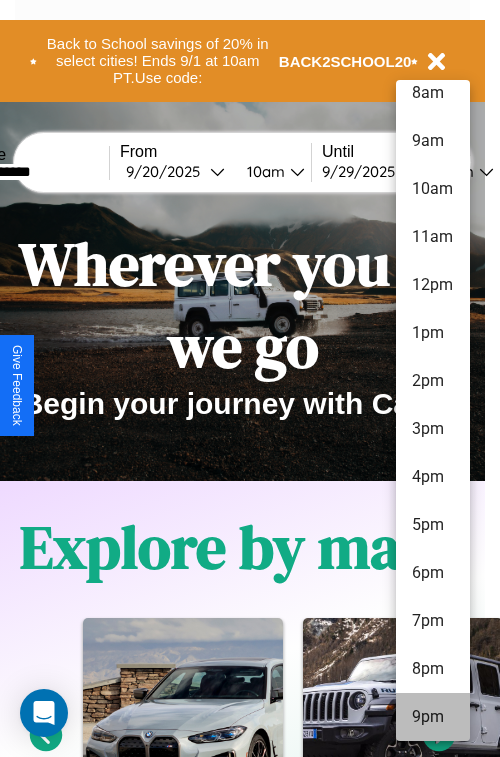 click on "9pm" at bounding box center [433, 717] 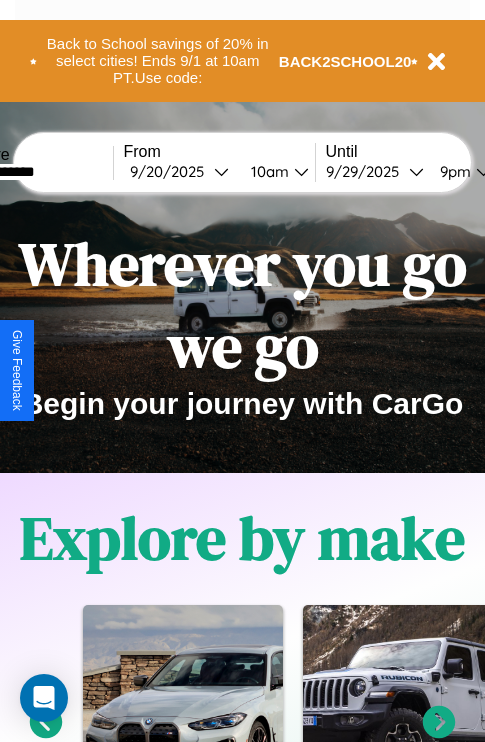 scroll, scrollTop: 0, scrollLeft: 74, axis: horizontal 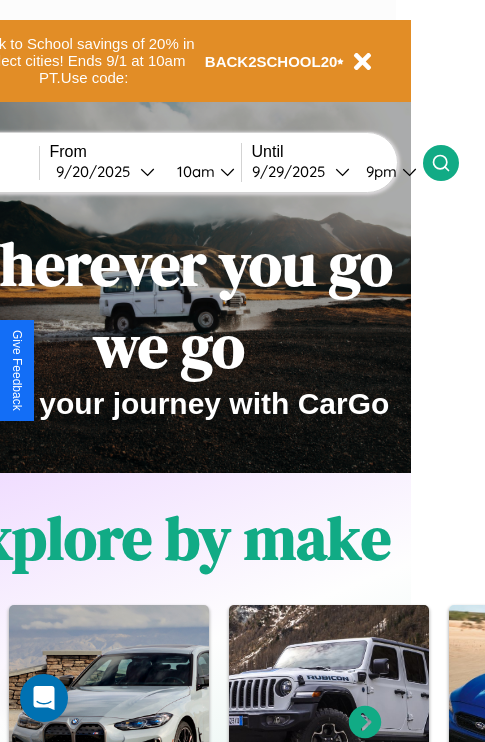click 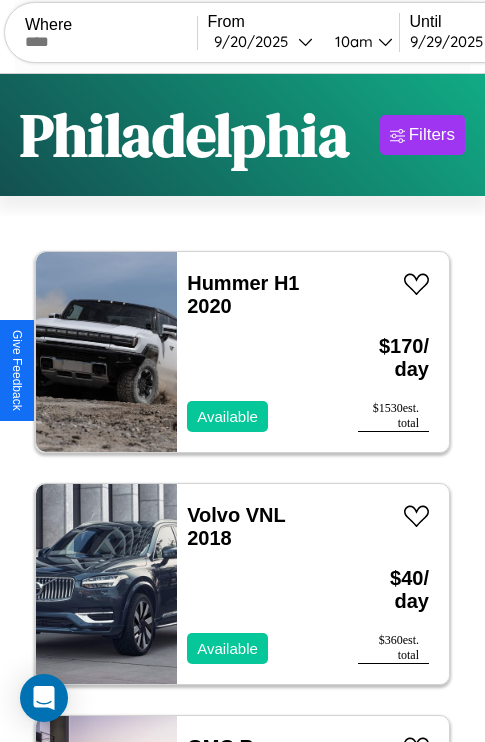 scroll, scrollTop: 95, scrollLeft: 0, axis: vertical 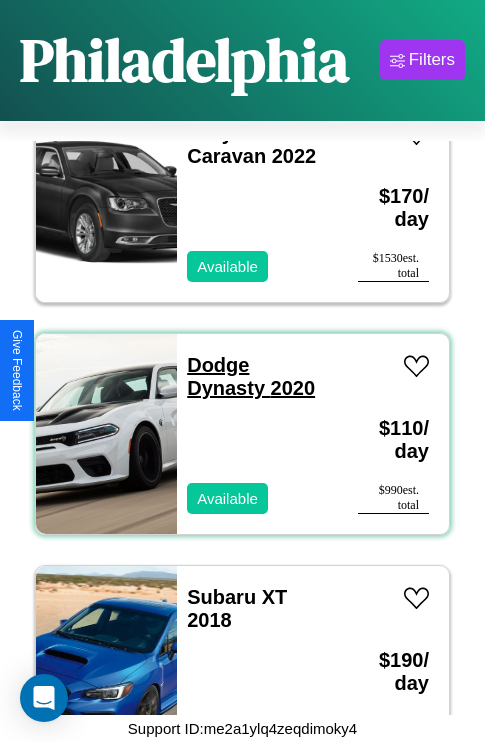 click on "Dodge   Dynasty   2020" at bounding box center [251, 376] 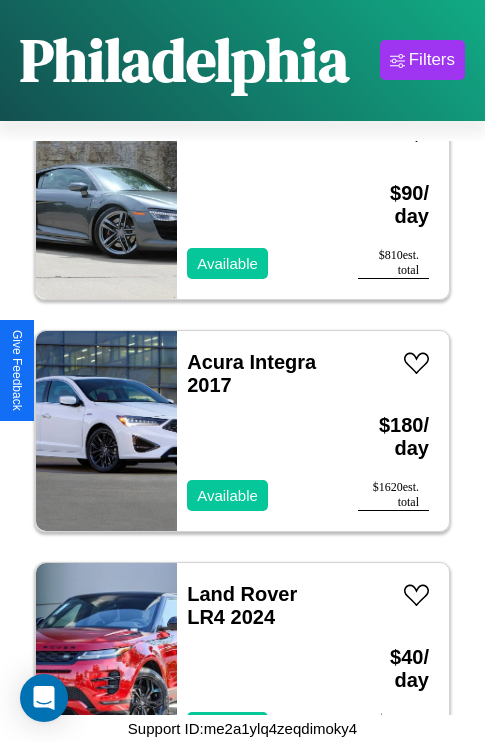 scroll, scrollTop: 5875, scrollLeft: 0, axis: vertical 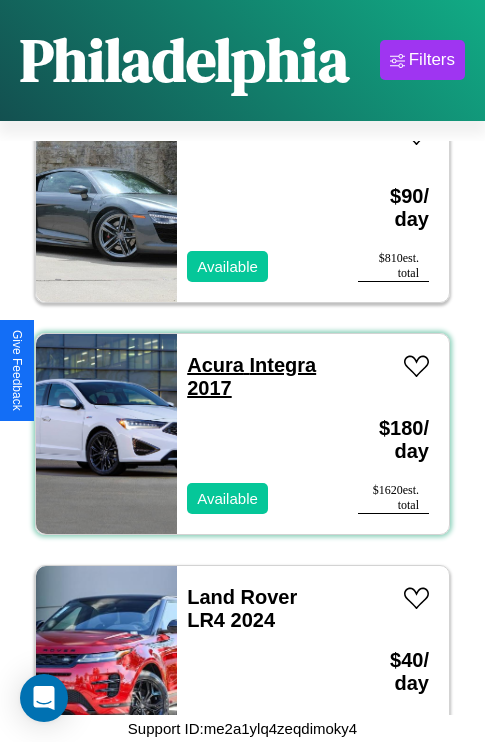 click on "Acura   Integra   2017" at bounding box center [251, 376] 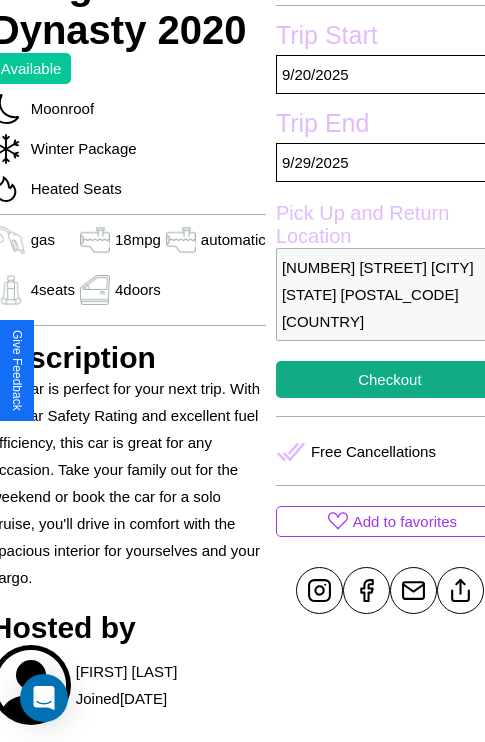 scroll, scrollTop: 404, scrollLeft: 84, axis: both 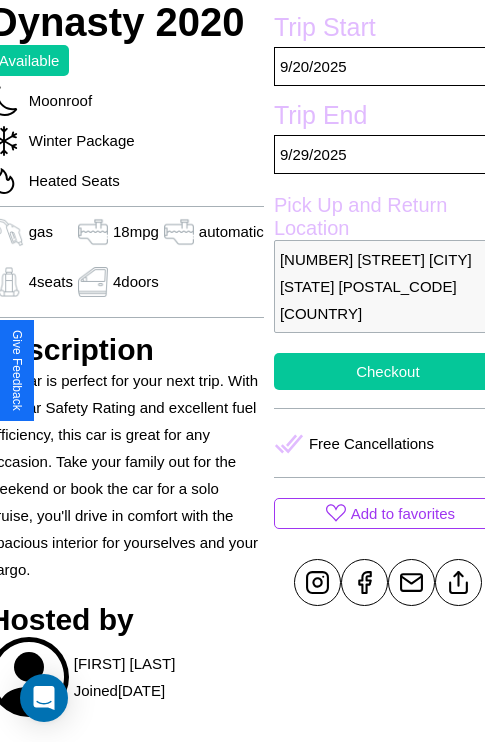 click on "Checkout" at bounding box center [388, 371] 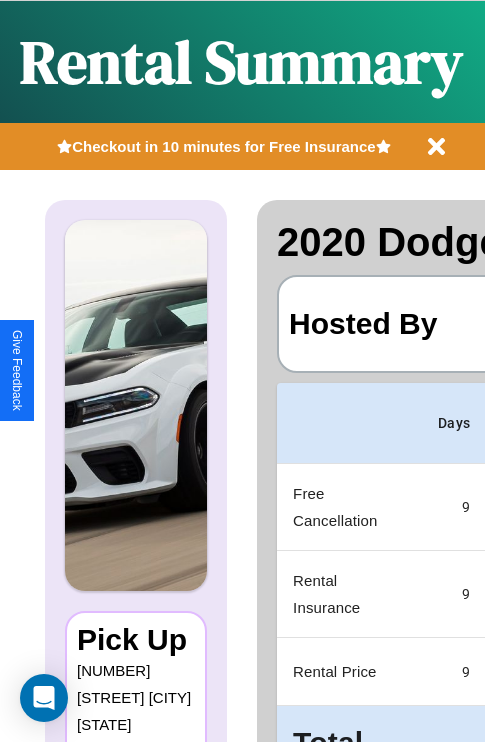 scroll, scrollTop: 0, scrollLeft: 397, axis: horizontal 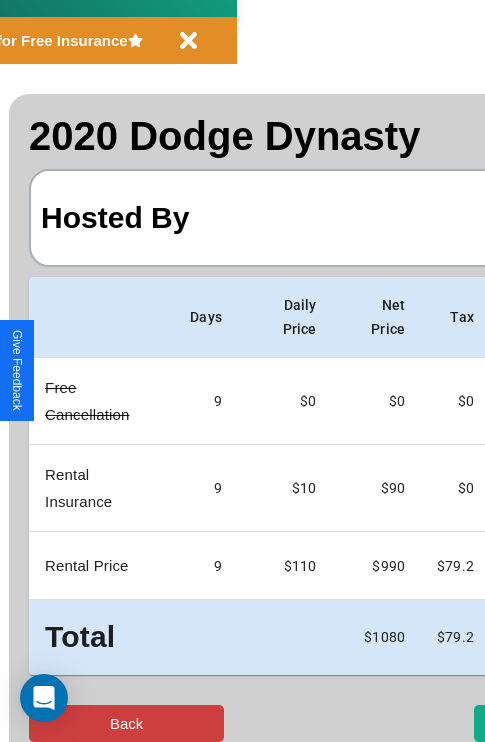 click on "Back" at bounding box center (126, 723) 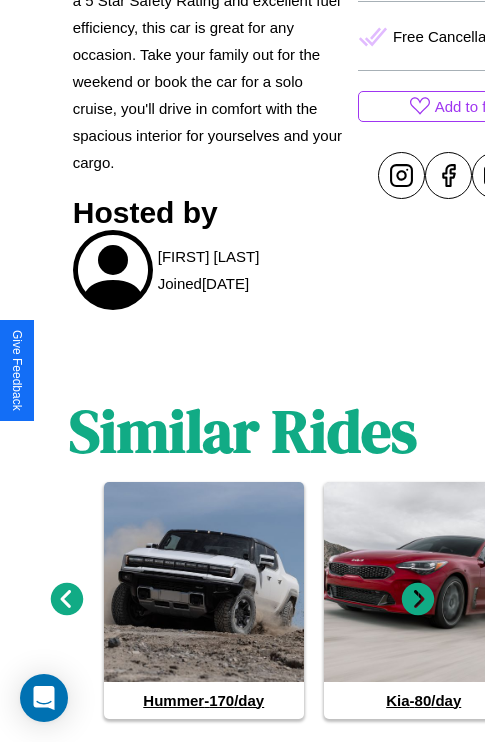 scroll, scrollTop: 855, scrollLeft: 0, axis: vertical 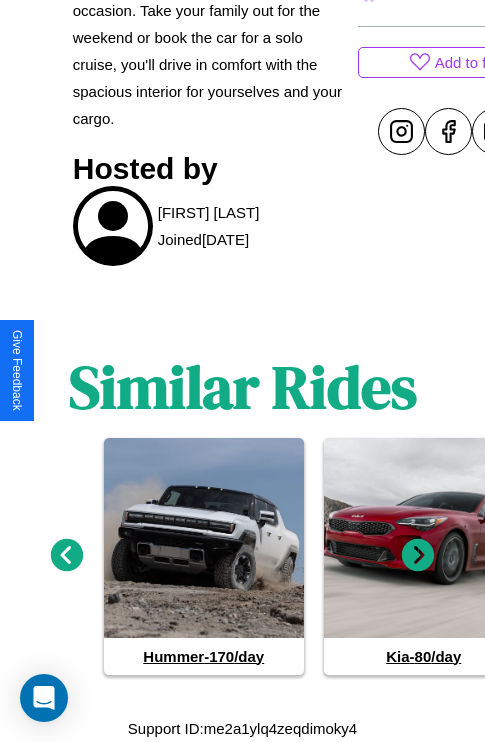 click 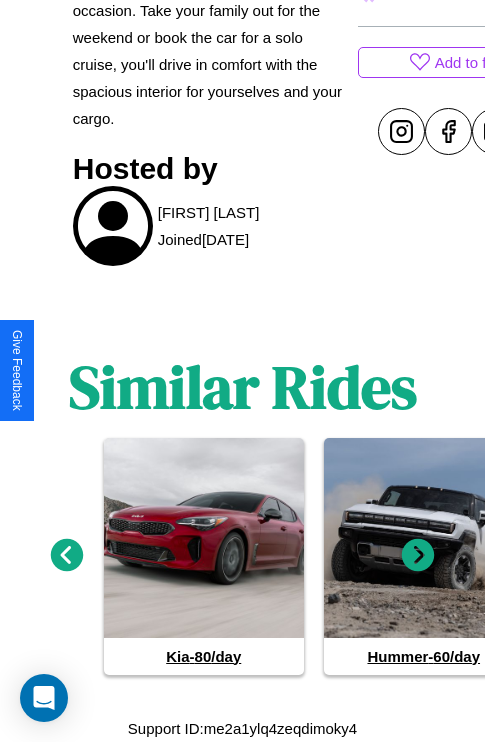 click 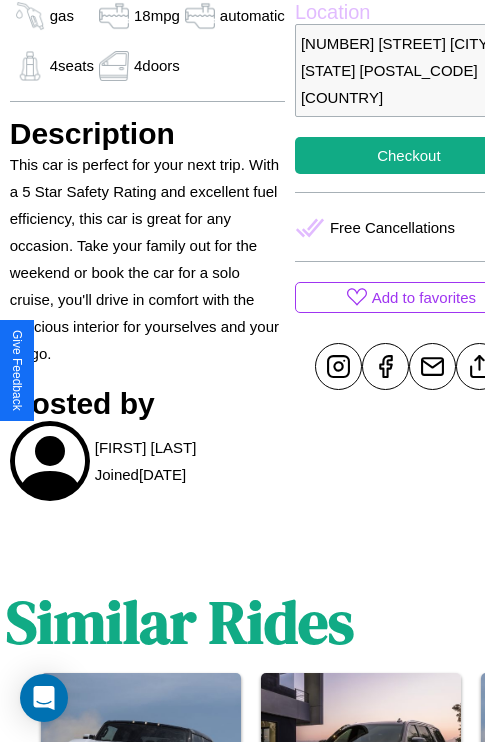 scroll, scrollTop: 615, scrollLeft: 64, axis: both 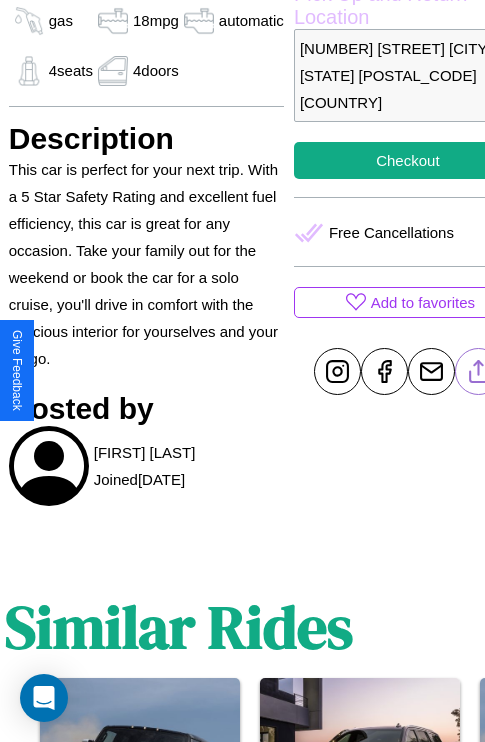 click 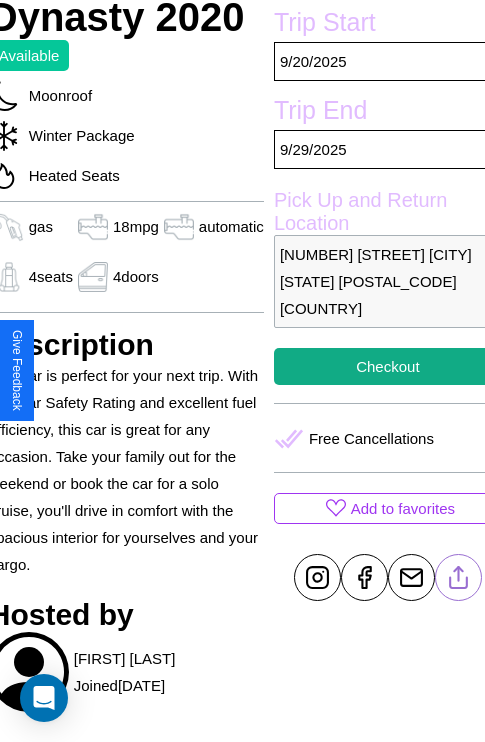 scroll, scrollTop: 404, scrollLeft: 84, axis: both 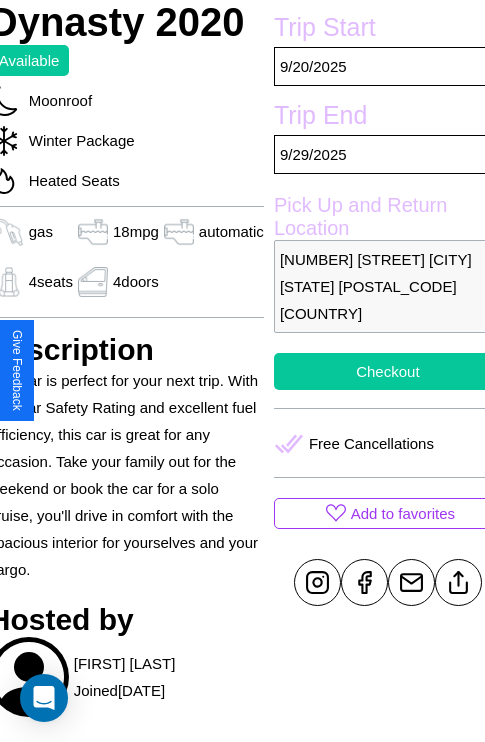 click on "Checkout" at bounding box center [388, 371] 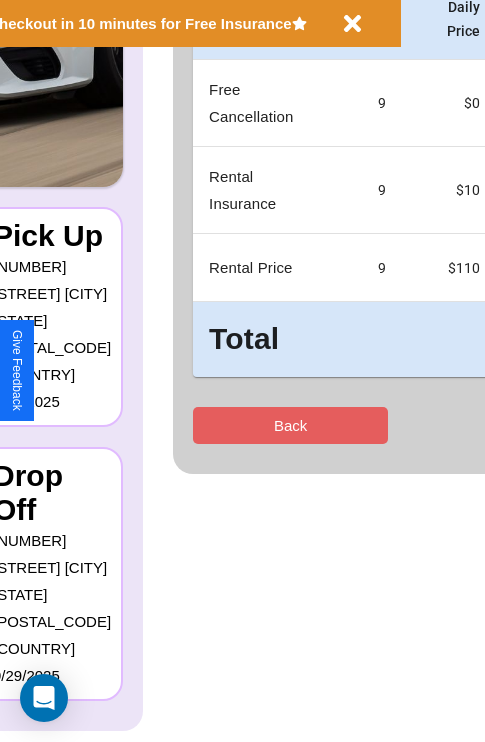 scroll, scrollTop: 0, scrollLeft: 0, axis: both 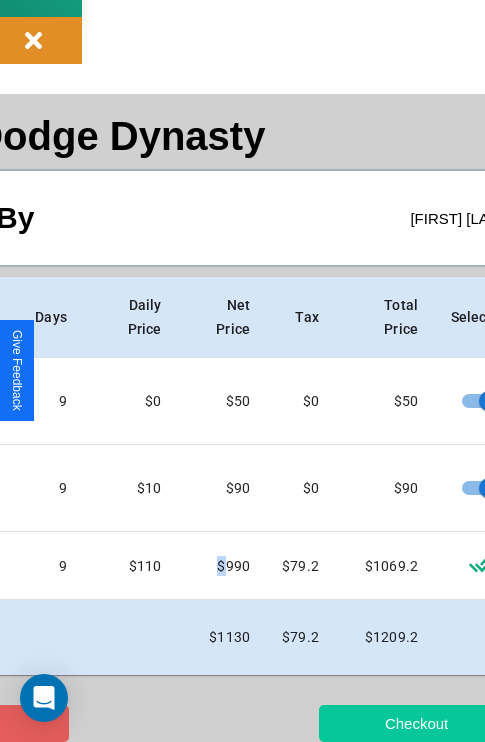 click on "Checkout" at bounding box center (416, 723) 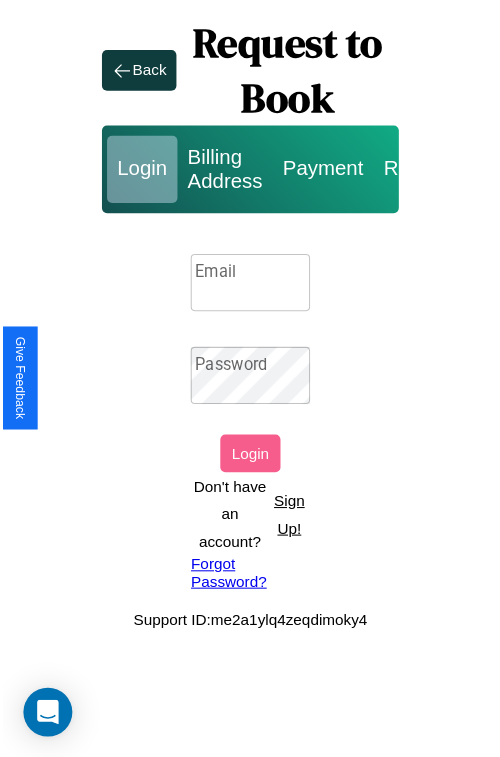 scroll, scrollTop: 0, scrollLeft: 0, axis: both 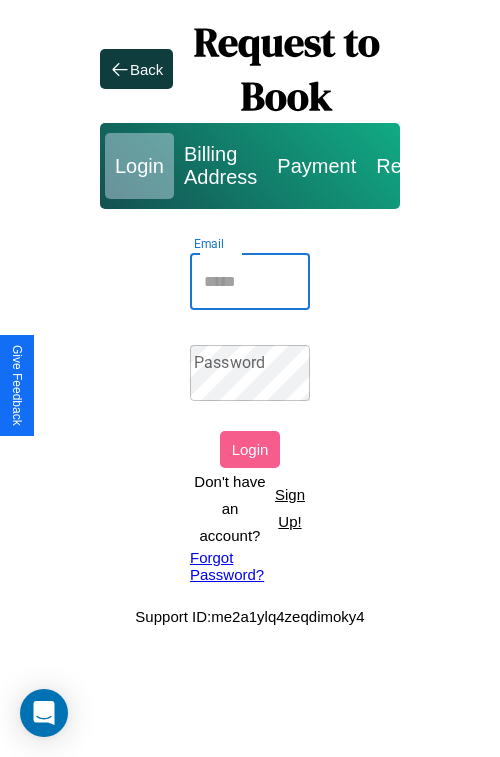 click on "Email" at bounding box center (250, 282) 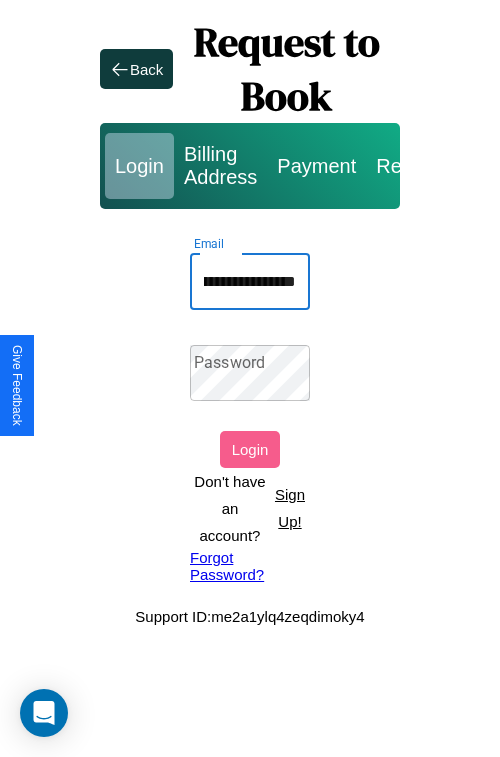 scroll, scrollTop: 0, scrollLeft: 99, axis: horizontal 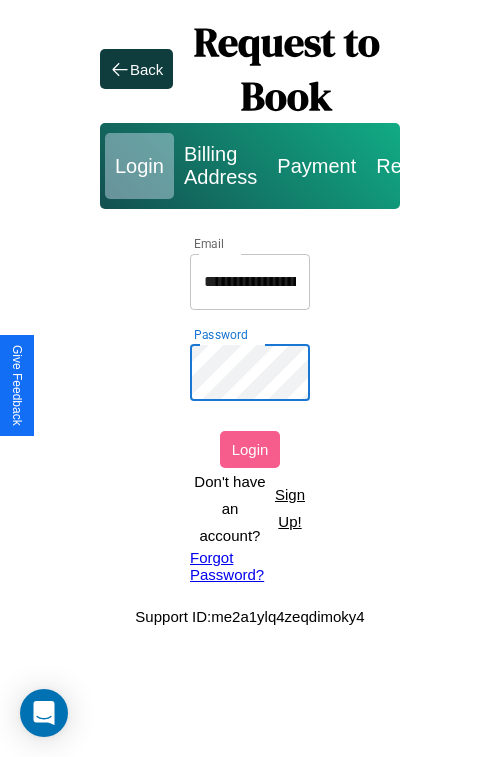 click on "Login" at bounding box center (250, 449) 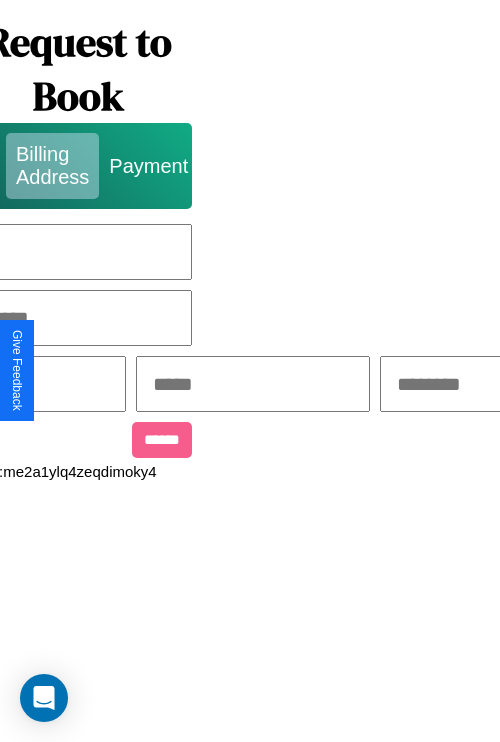 scroll, scrollTop: 0, scrollLeft: 517, axis: horizontal 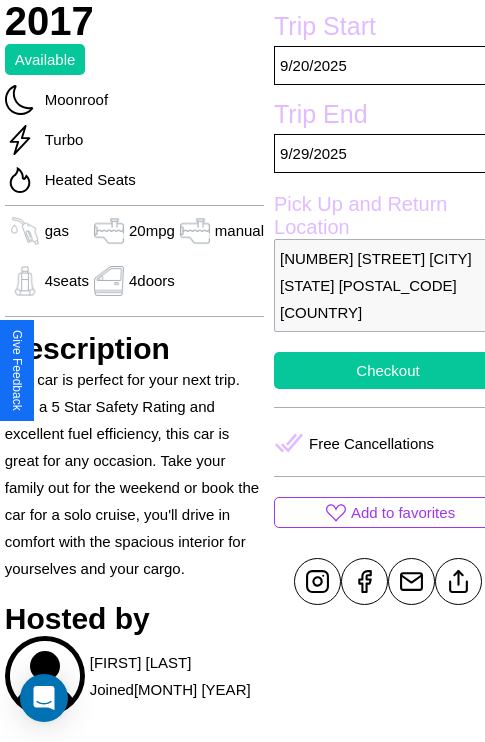 click on "Checkout" at bounding box center [388, 370] 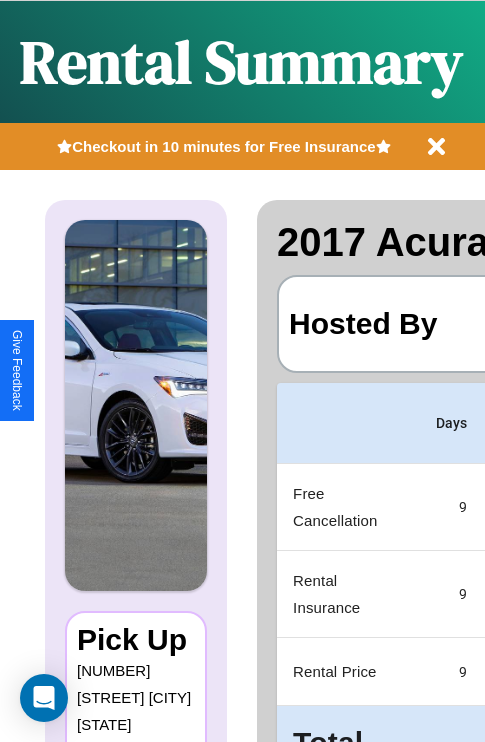 scroll, scrollTop: 0, scrollLeft: 397, axis: horizontal 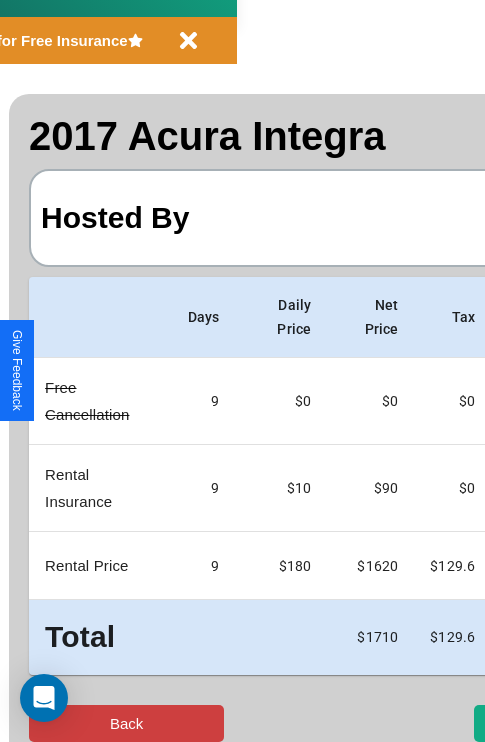 click on "Back" at bounding box center (126, 723) 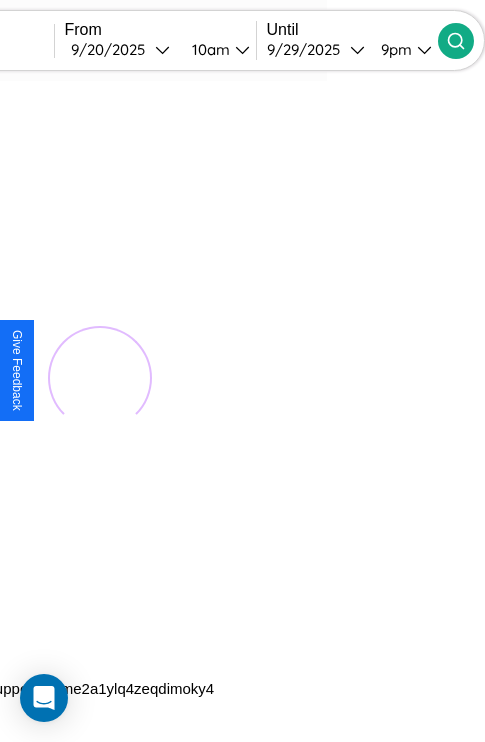 scroll, scrollTop: 0, scrollLeft: 0, axis: both 